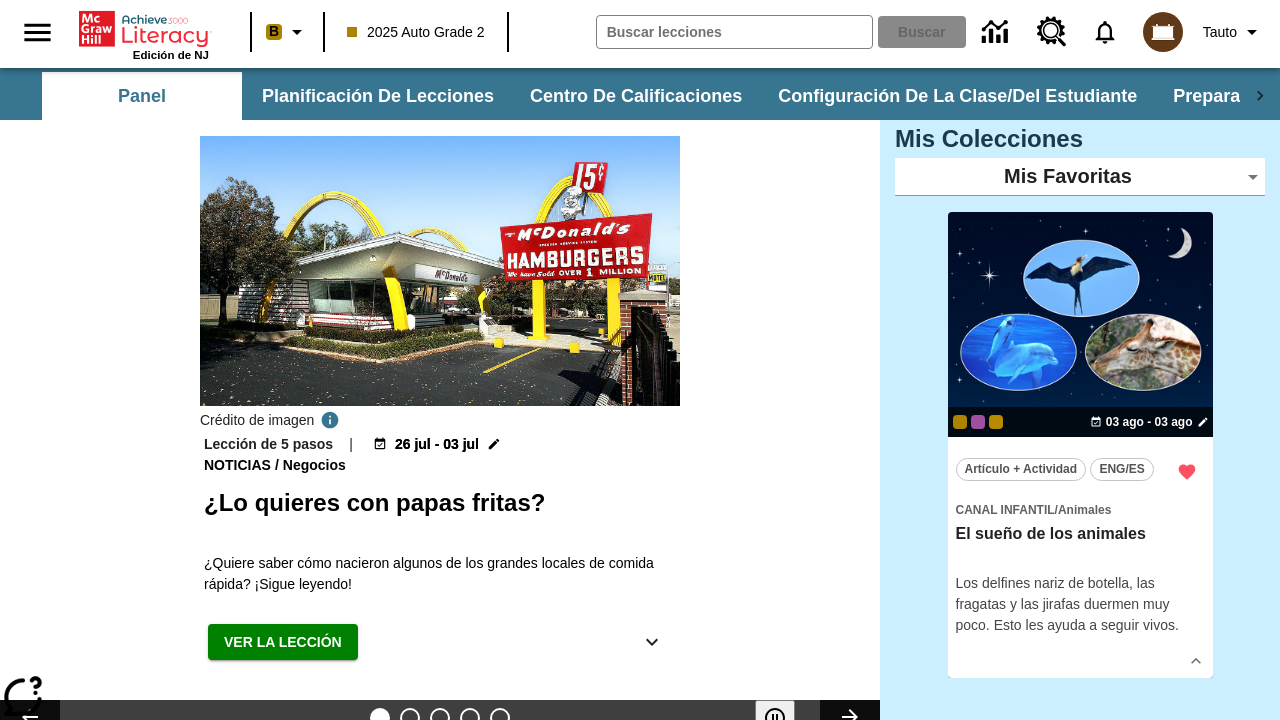 scroll, scrollTop: 0, scrollLeft: 0, axis: both 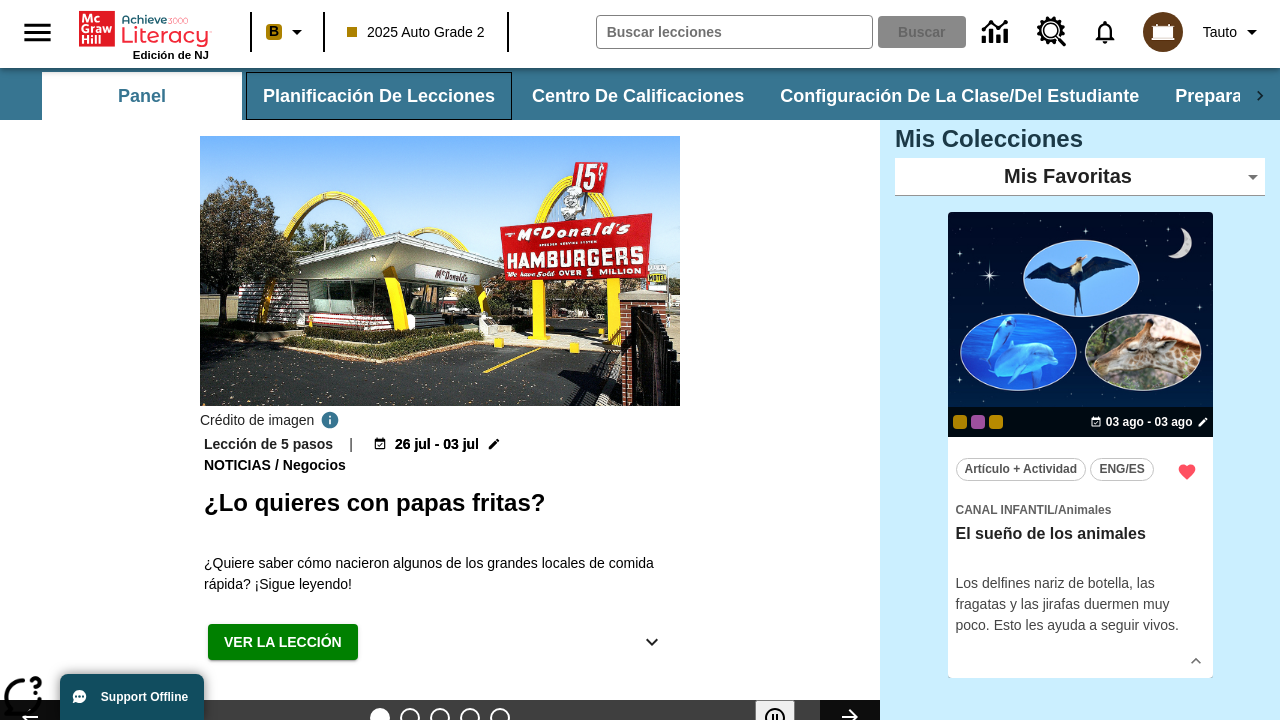 click on "Planificación de lecciones" at bounding box center (379, 96) 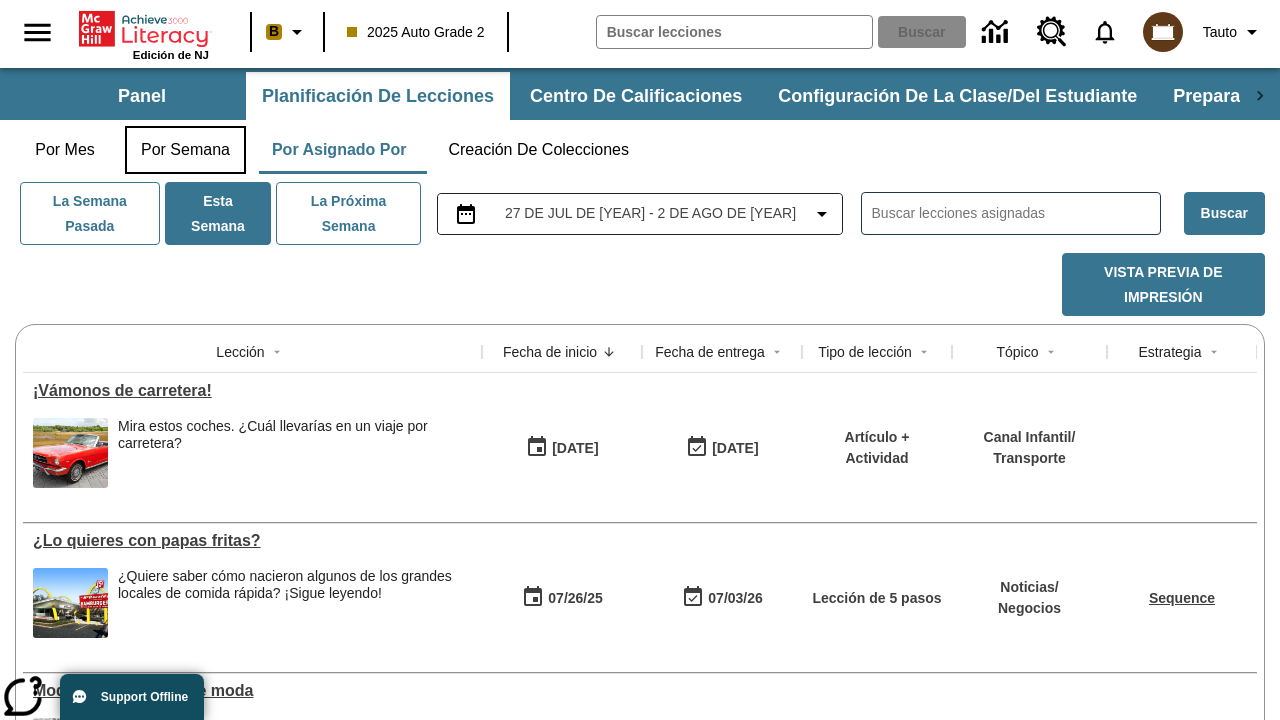 click on "Por semana" at bounding box center (185, 150) 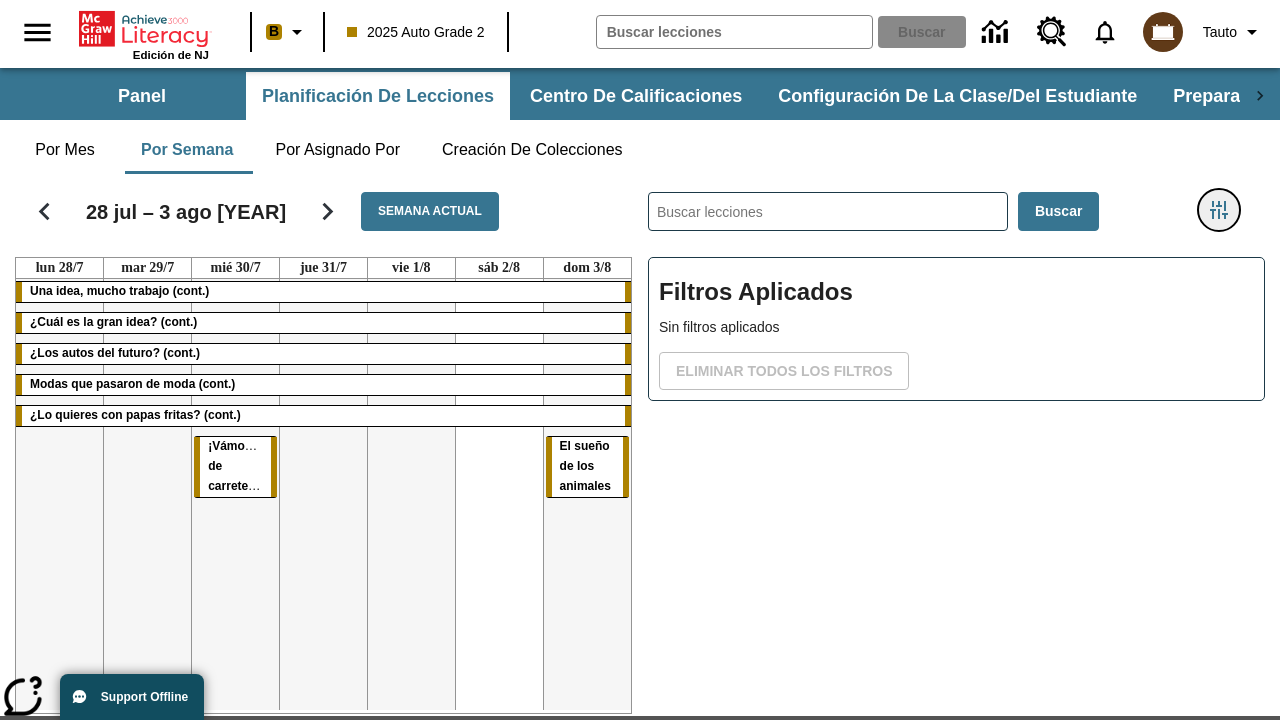 click 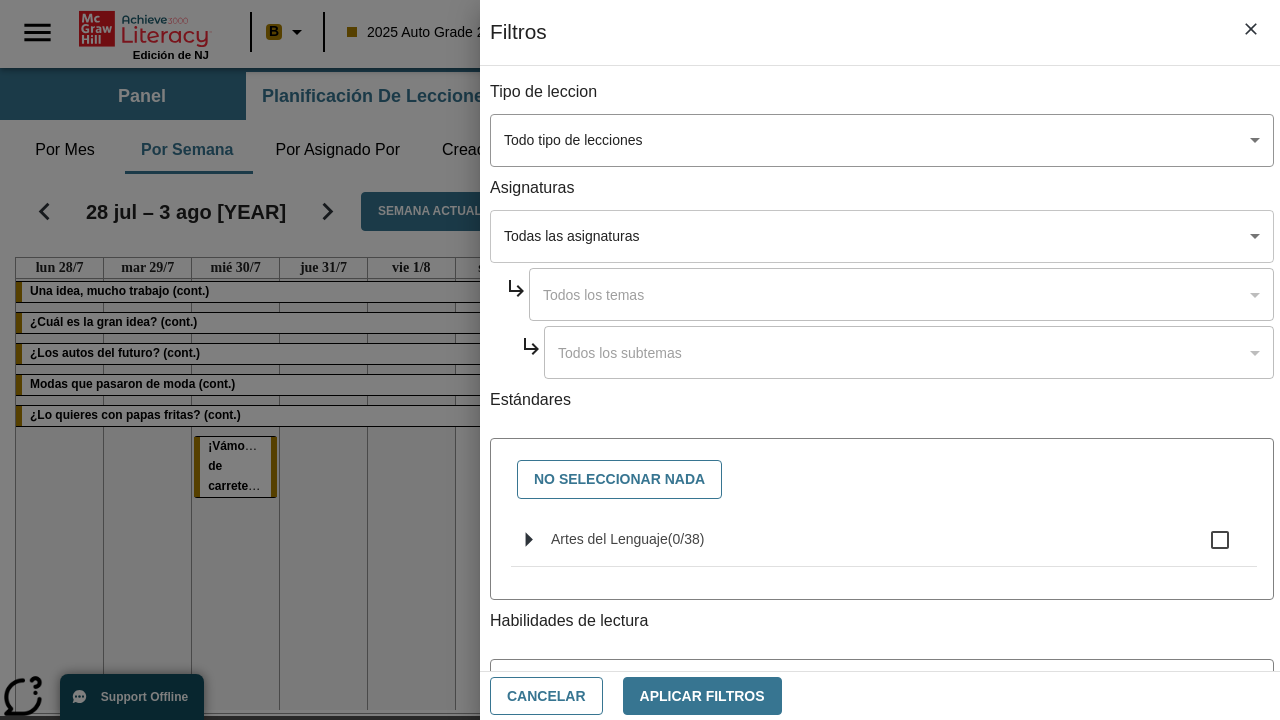 click on "Saltar al contenido principal
Edición de NJ B [YEAR] Auto Grade 2 Buscar 0 Tauto Panel Planificación de lecciones Centro de calificaciones Configuración de la clase/del estudiante Preparación universitaria y profesional Planificación de lecciones Por mes Por semana Por asignado por Creación de colecciones 28 jul – 3 ago [YEAR] Semana actual lun 28/7 mar 29/7 mié 30/7 jue 31/7 vie 1/8 sáb 2/8 dom 3/8 Una idea, mucho trabajo (cont.) ¿Cuál es la gran idea? (cont.) ¿Los autos del futuro?  (cont.) Modas que pasaron de moda (cont.) ¿Lo quieres con papas fritas? (cont.) ¡Vámonos de carretera! El sueño de los animales ​ Buscar Filtros Aplicados Sin filtros aplicados Eliminar todos los filtros
©   [YEAR] Achieve3000, Inc. y sus concedentes. Reservados todos los derechos.
×
Schedule:" at bounding box center (640, 422) 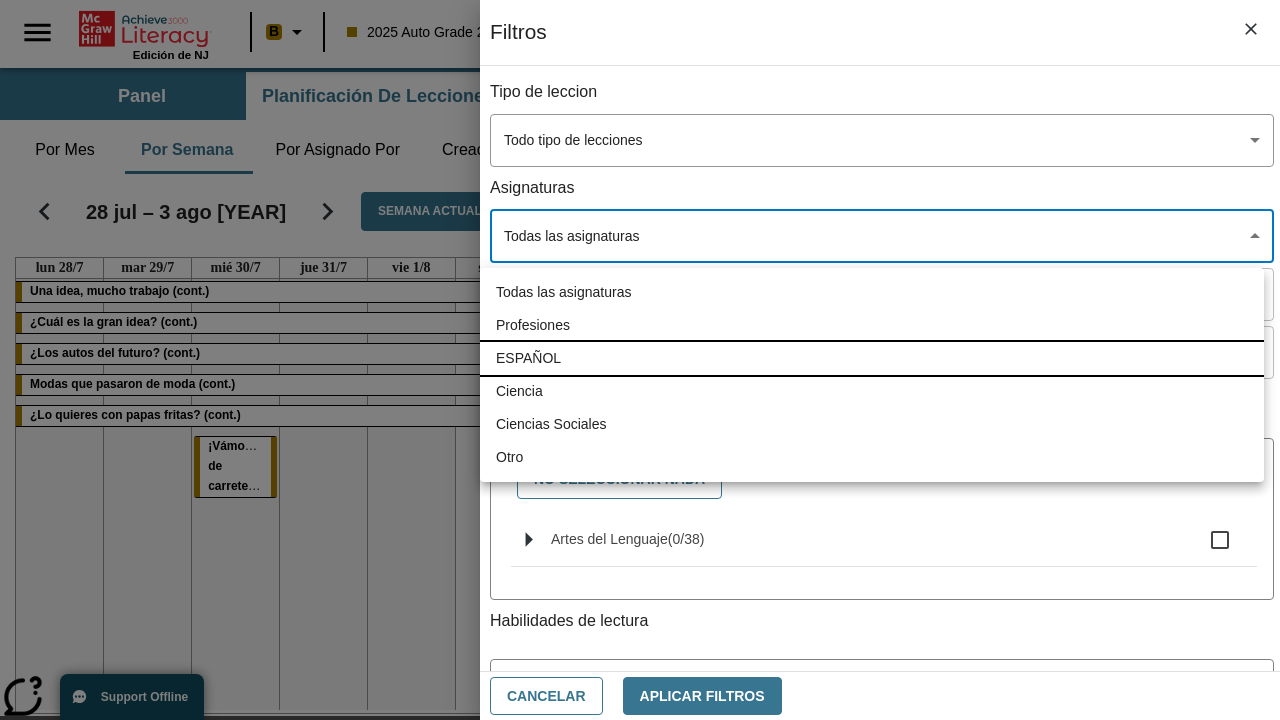click on "ESPAÑOL" at bounding box center (872, 358) 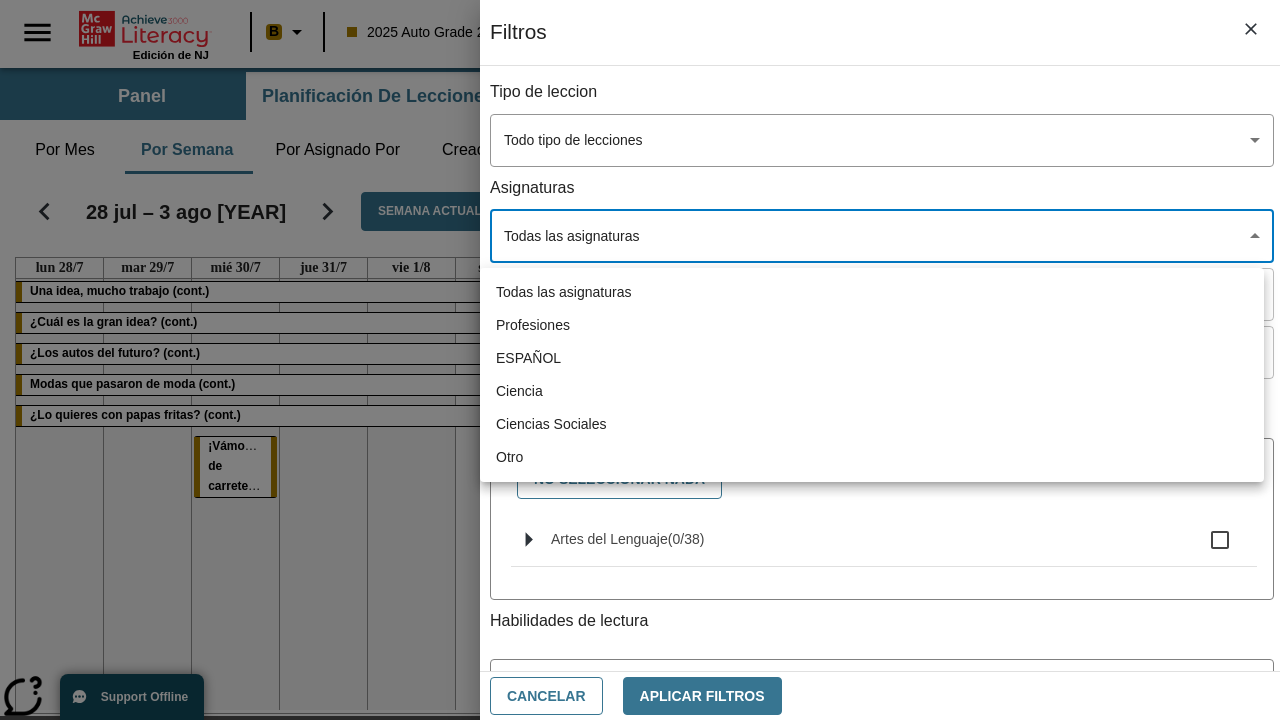 type on "1" 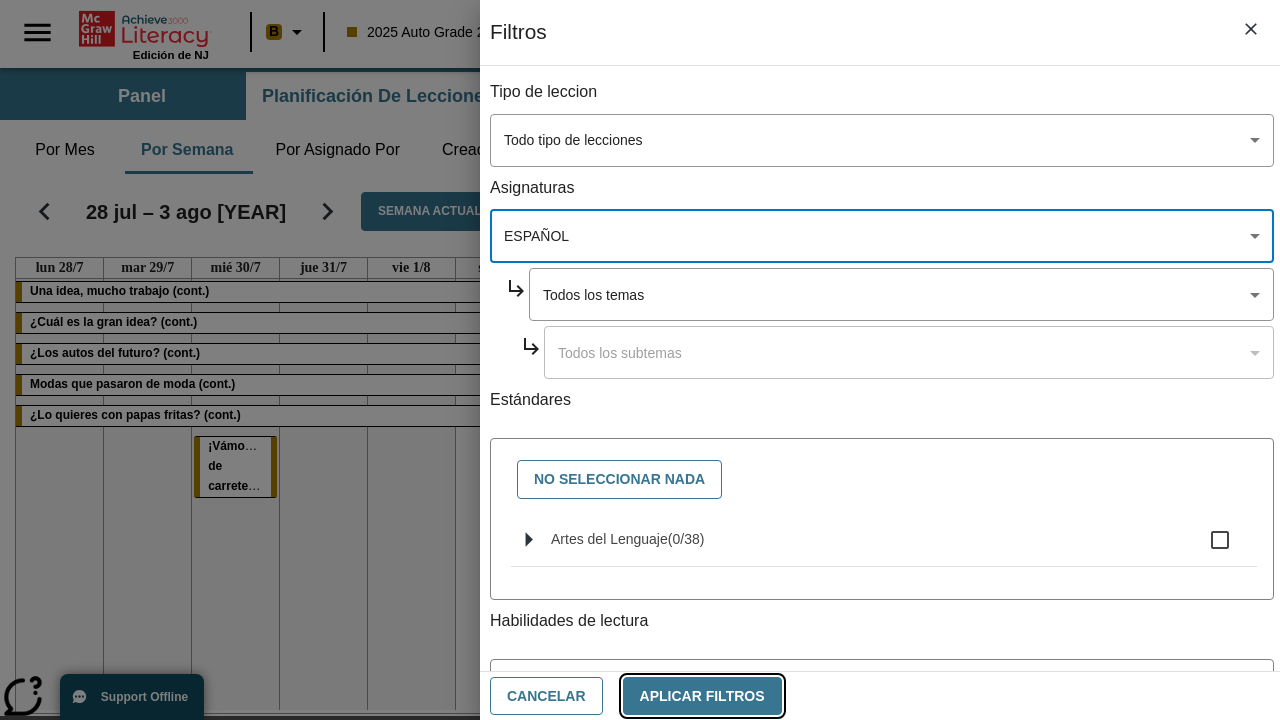 click on "Aplicar Filtros" at bounding box center [702, 696] 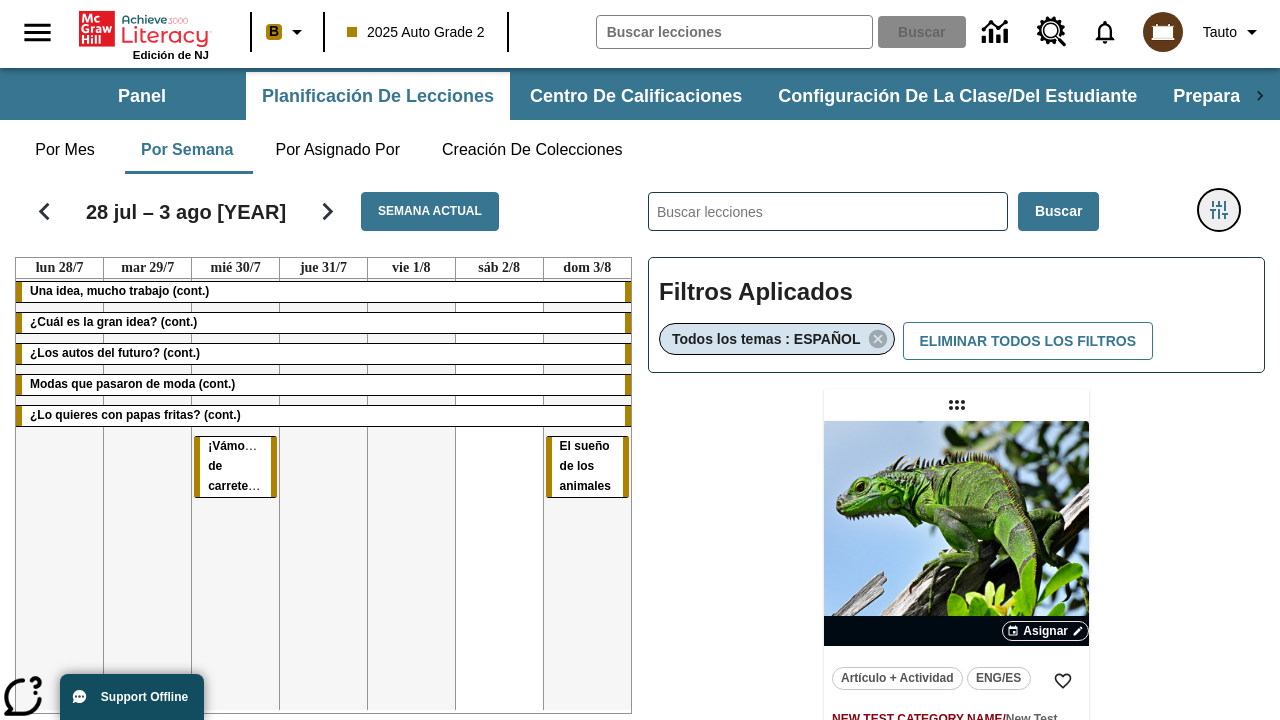 type 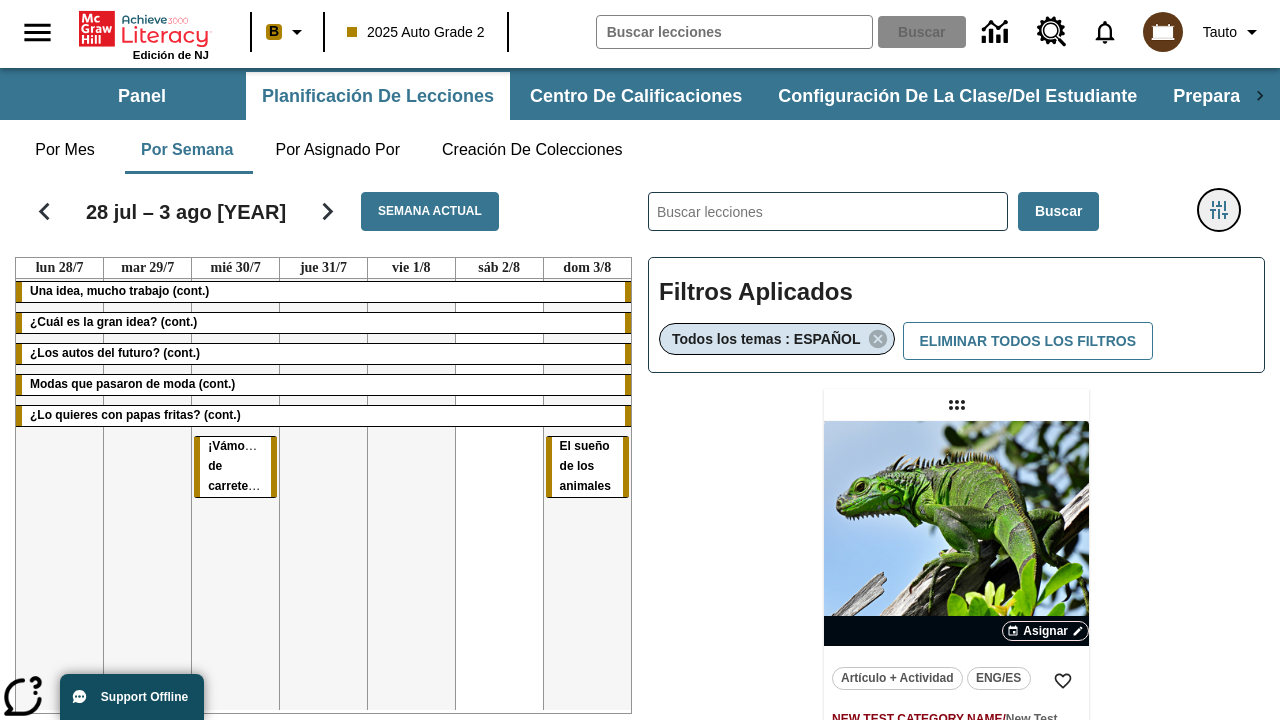 click 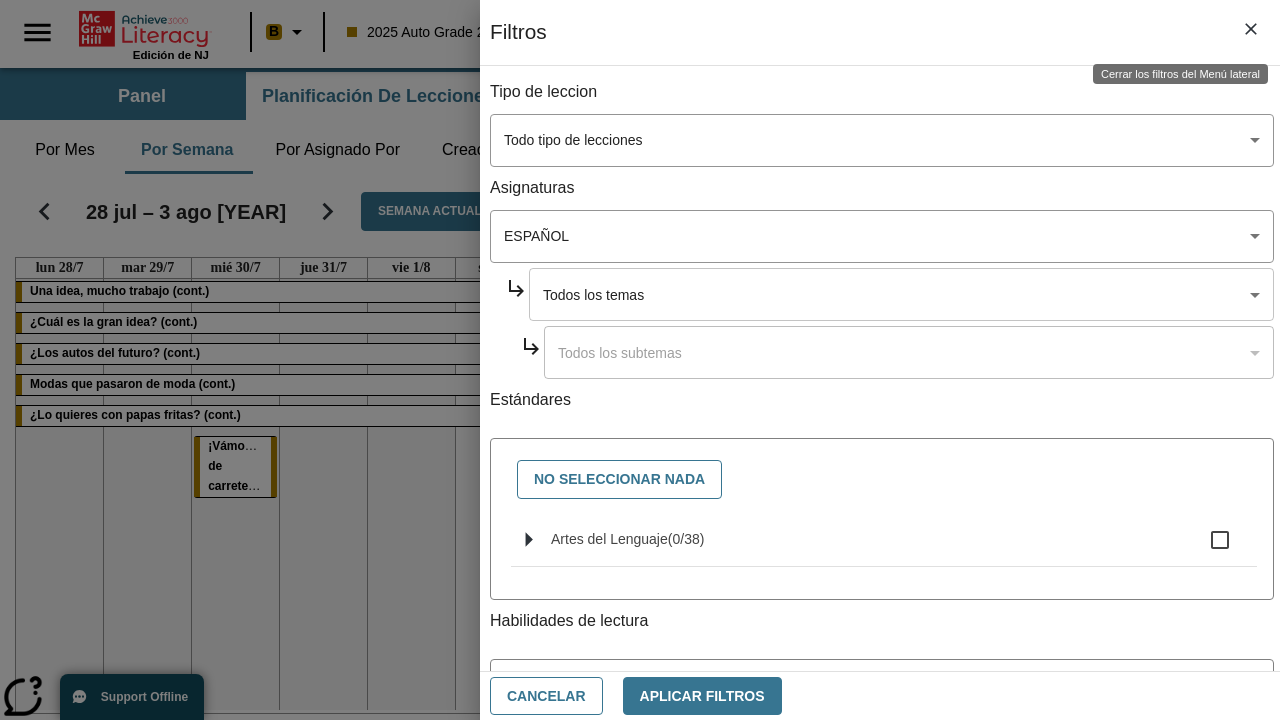 click on "Saltar al contenido principal
Edición de NJ B [YEAR] Auto Grade 2 Buscar 0 Tauto Panel Planificación de lecciones Centro de calificaciones Configuración de la clase/del estudiante Preparación universitaria y profesional Planificación de lecciones Por mes Por semana Por asignado por Creación de colecciones 28 jul – 3 ago [YEAR] Semana actual lun 28/7 mar 29/7 mié 30/7 jue 31/7 vie 1/8 sáb 2/8 dom 3/8 Una idea, mucho trabajo (cont.) ¿Cuál es la gran idea? (cont.) ¿Los autos del futuro?  (cont.) Modas que pasaron de moda (cont.) ¿Lo quieres con papas fritas? (cont.) ¡Vámonos de carretera! El sueño de los animales ​ Buscar Filtros Aplicados Todos los temas : ESPAÑOL Eliminar todos los filtros Asignar Artículo + Actividad ENG/ES New Test Category Name / New Test Sub Category Name Lluvia de iguanas En el sur de Florida no nieva. Pero es posible que lluevan iguanas." at bounding box center (640, 516) 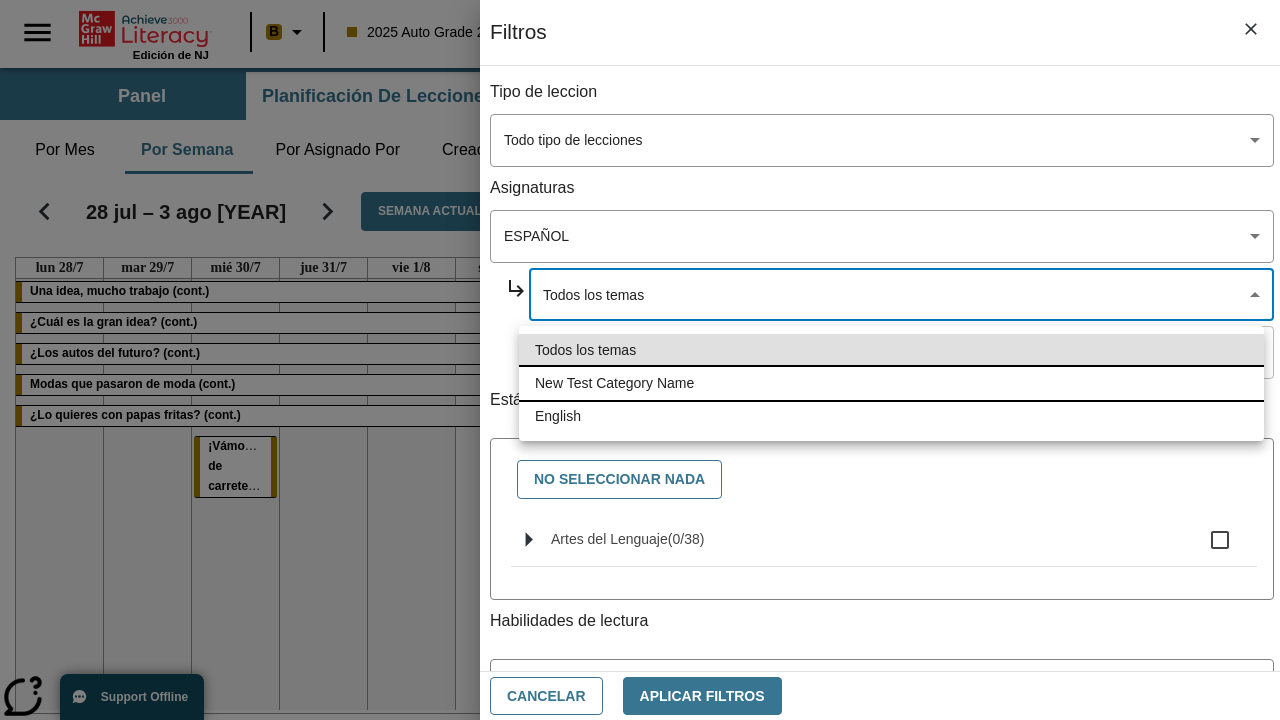 click on "New Test Category Name" at bounding box center [891, 383] 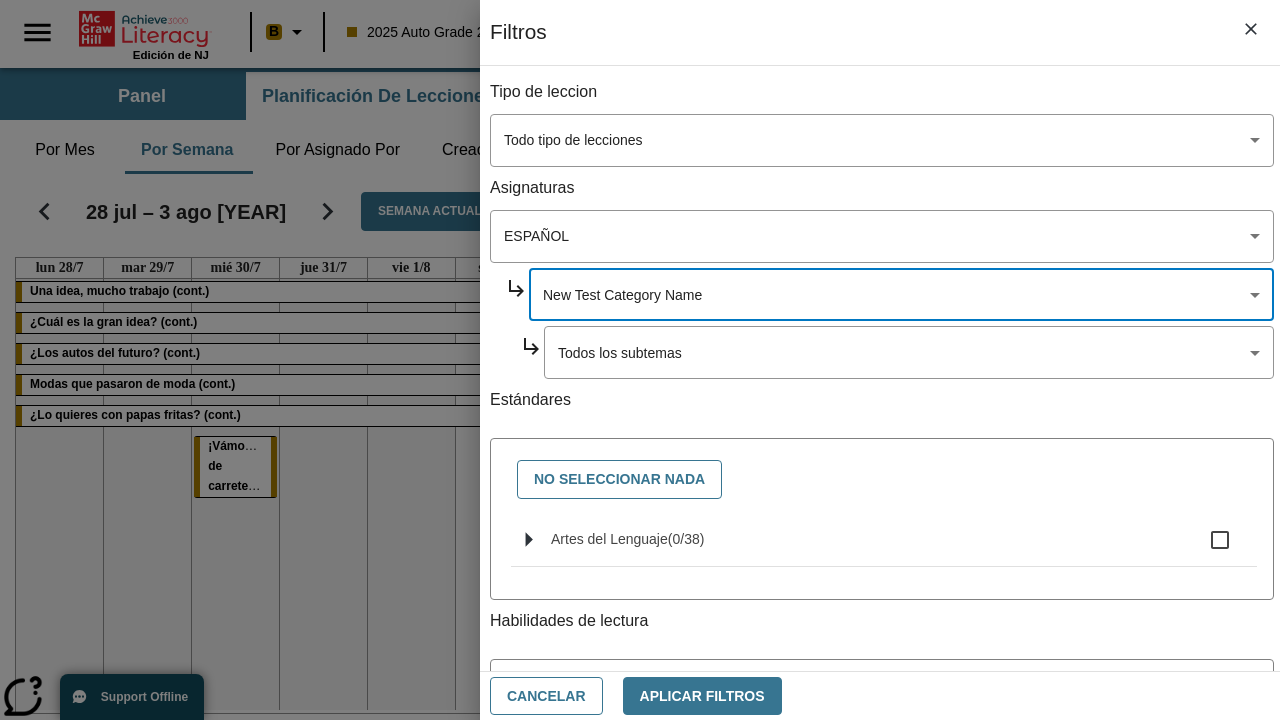 type on "265" 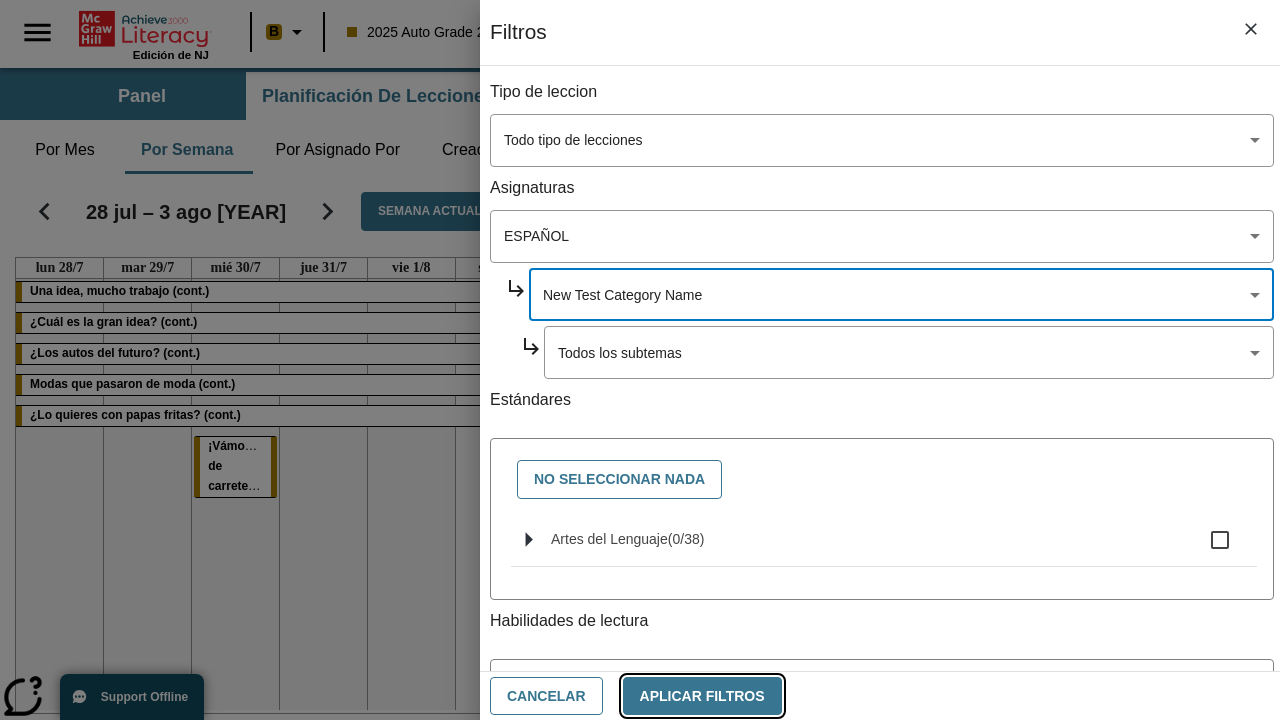 click on "Aplicar Filtros" at bounding box center [702, 696] 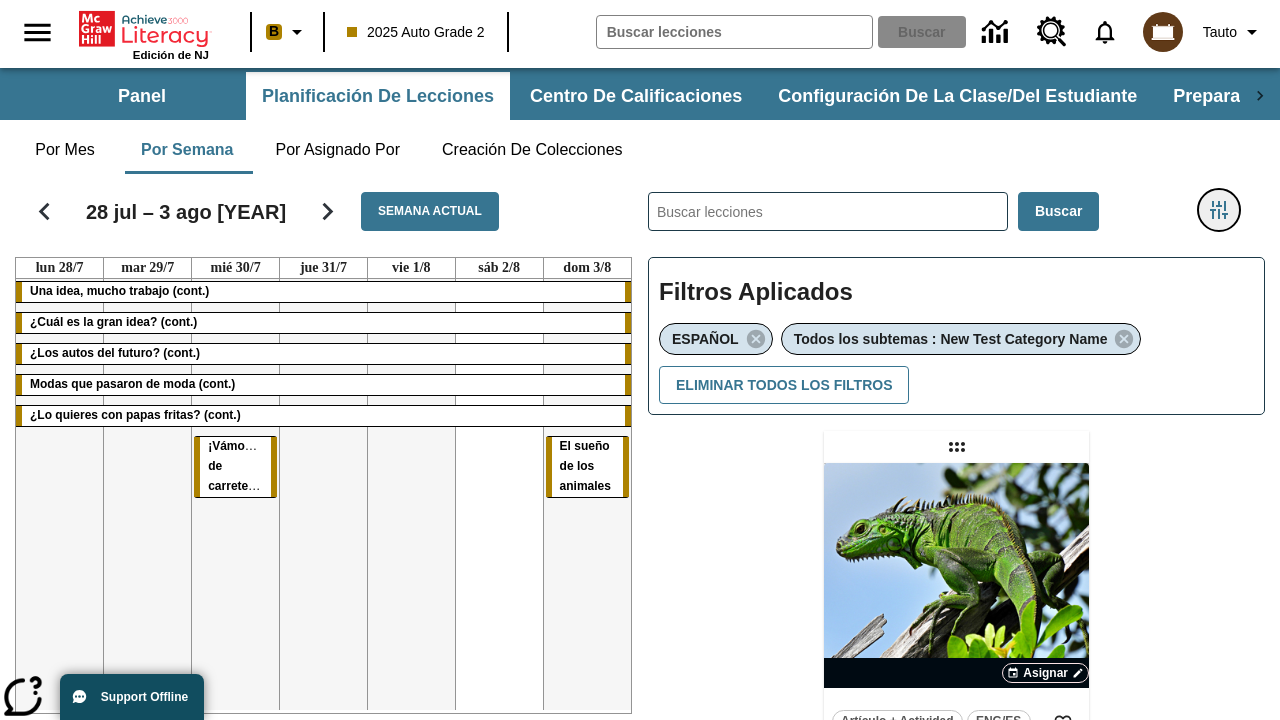 click 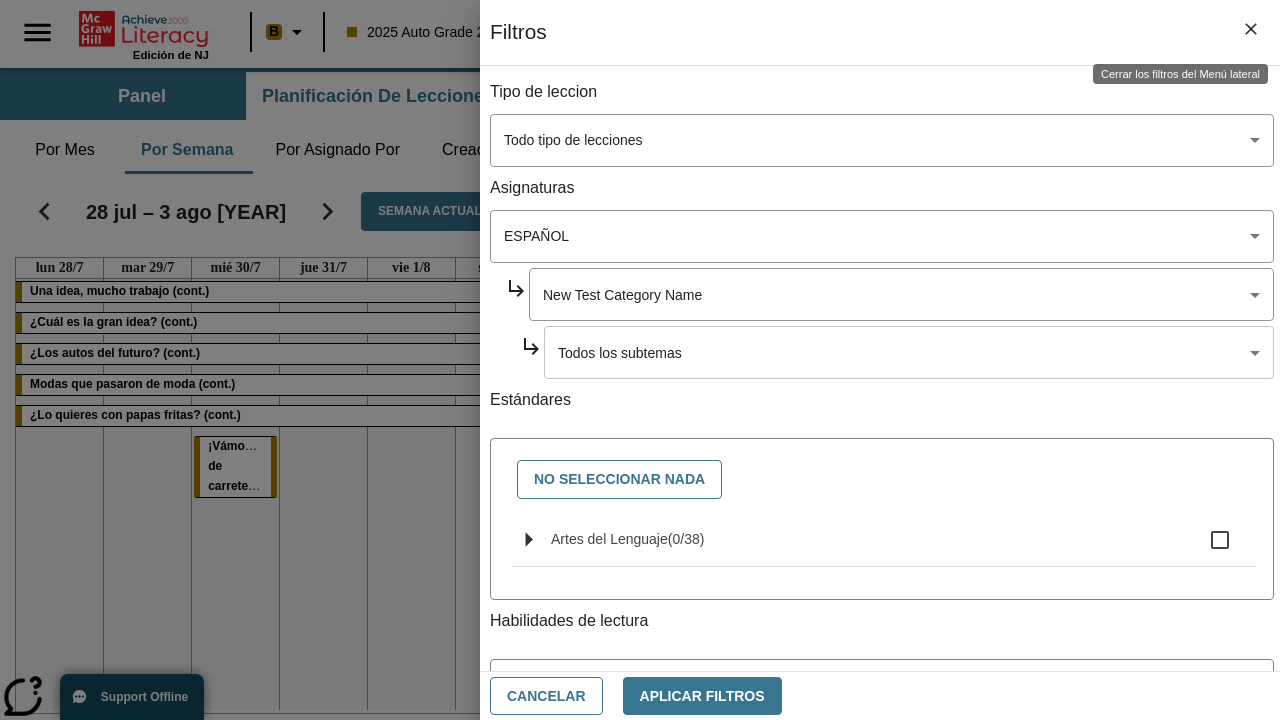 click on "Saltar al contenido principal
Edición de NJ B [YEAR] Auto Grade 2 Buscar 0 Tauto Panel Planificación de lecciones Centro de calificaciones Configuración de la clase/del estudiante Preparación universitaria y profesional Planificación de lecciones Por mes Por semana Por asignado por Creación de colecciones 28 jul – 3 ago [YEAR] Semana actual lun 28/7 mar 29/7 mié 30/7 jue 31/7 vie 1/8 sáb 2/8 dom 3/8 Una idea, mucho trabajo (cont.) ¿Cuál es la gran idea? (cont.) ¿Los autos del futuro?  (cont.) Modas que pasaron de moda (cont.) ¿Lo quieres con papas fritas? (cont.) ¡Vámonos de carretera! El sueño de los animales ​ Buscar Filtros Aplicados ESPAÑOL Todos los subtemas : New Test Category Name Eliminar todos los filtros Asignar Artículo + Actividad ENG/ES New Test Category Name / New Test Sub Category Name Lluvia de iguanas
©" at bounding box center [640, 538] 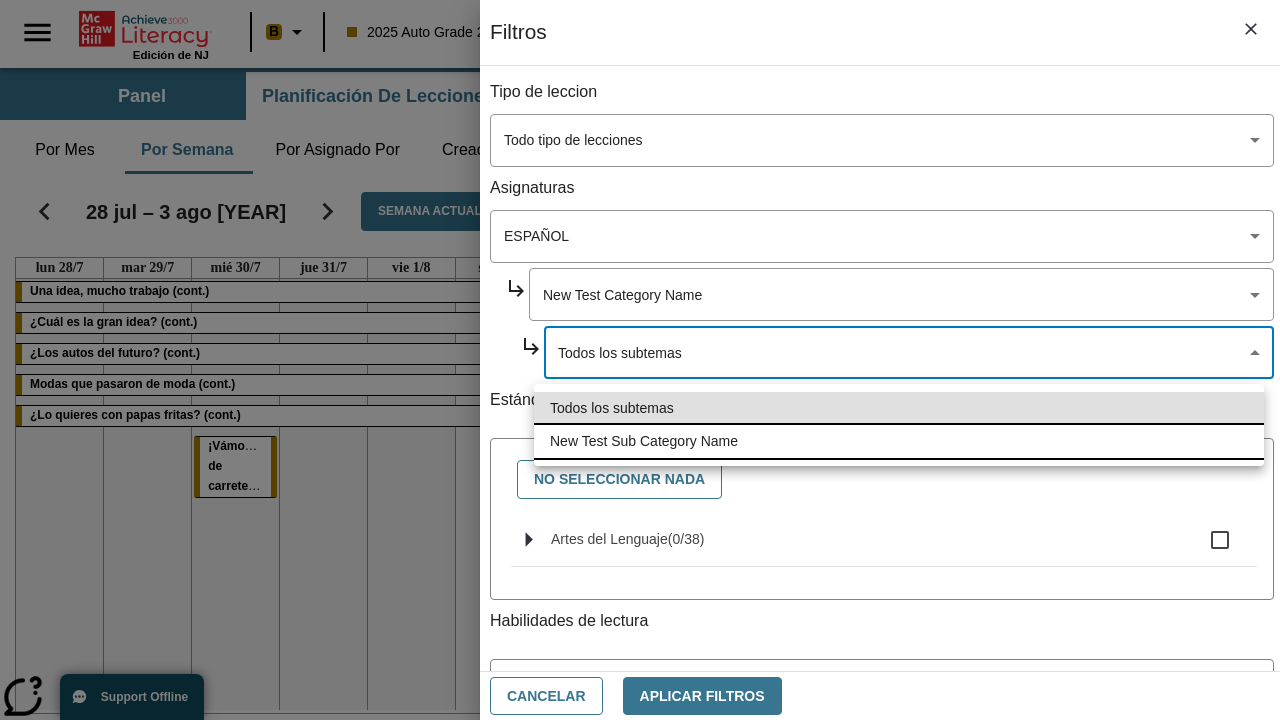 click on "New Test Sub Category Name" at bounding box center (899, 441) 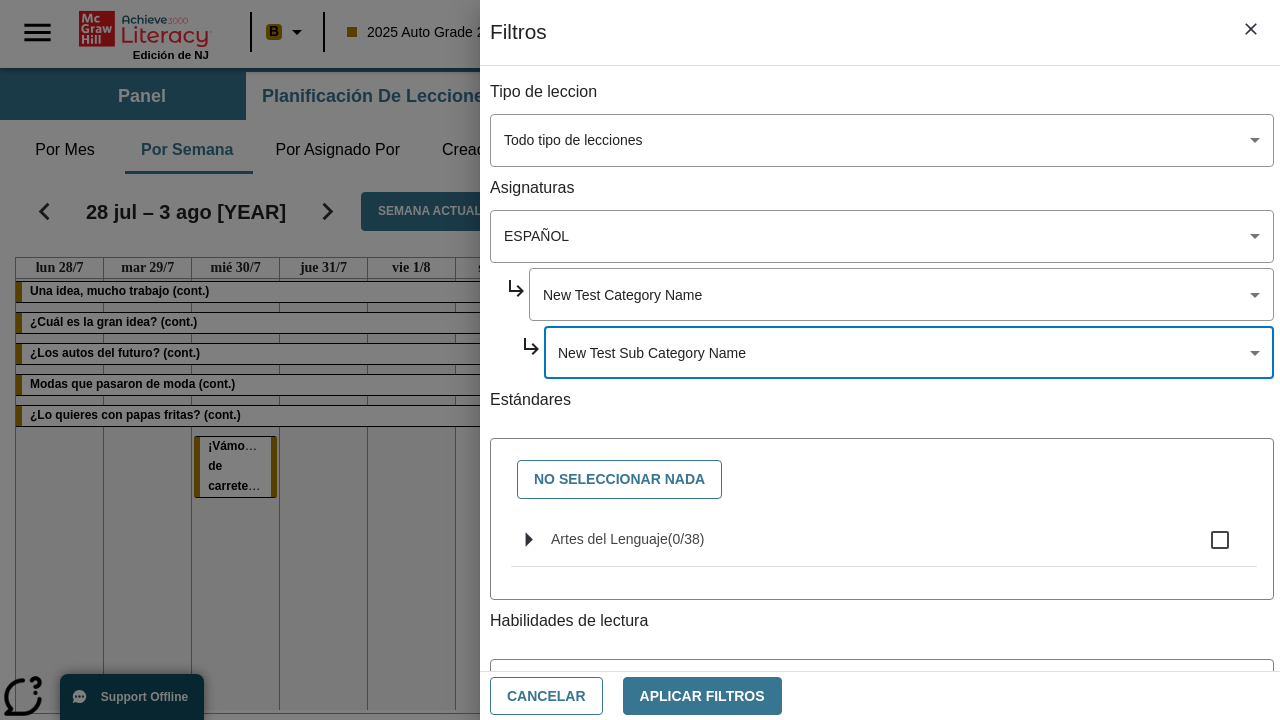type on "2232" 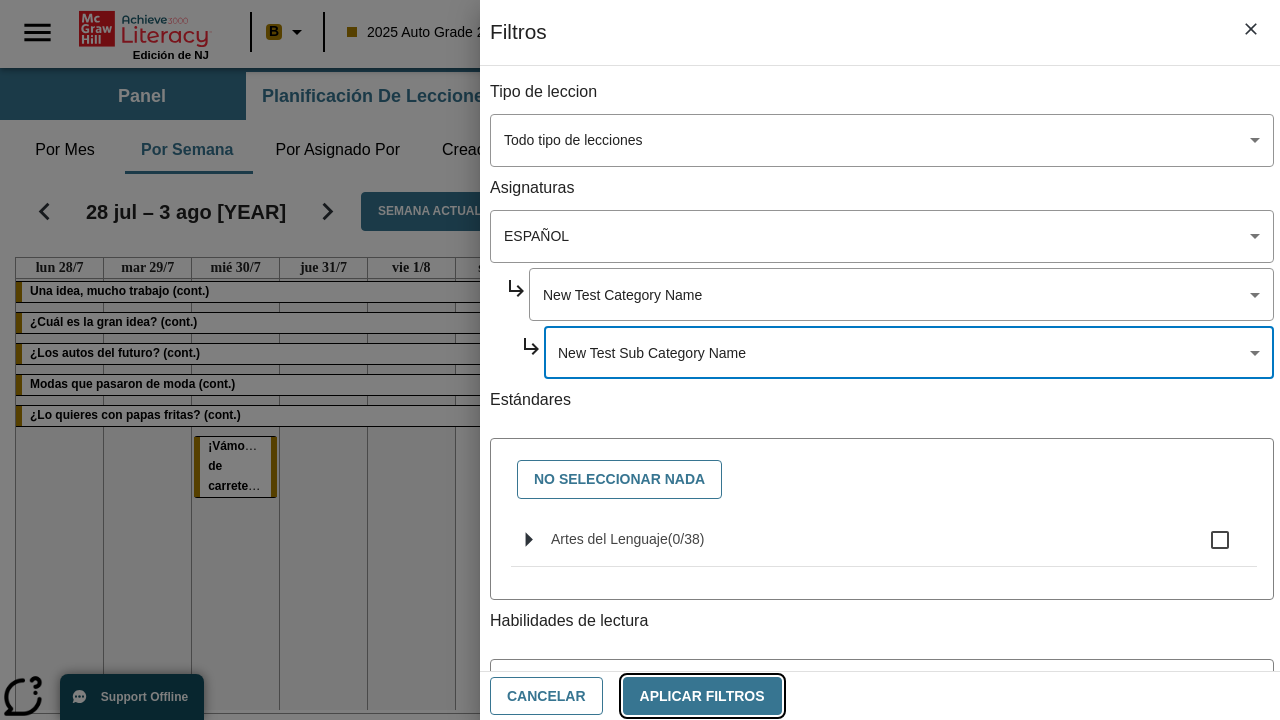 click on "Aplicar Filtros" at bounding box center (702, 696) 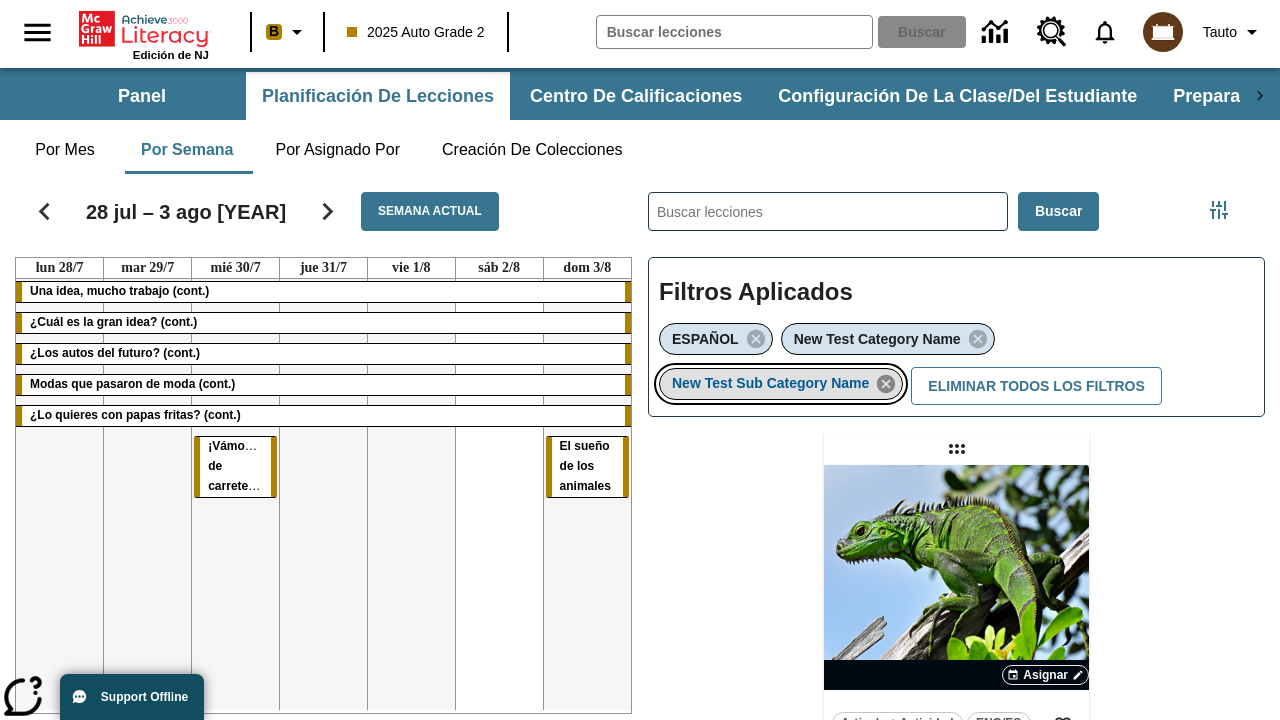 click 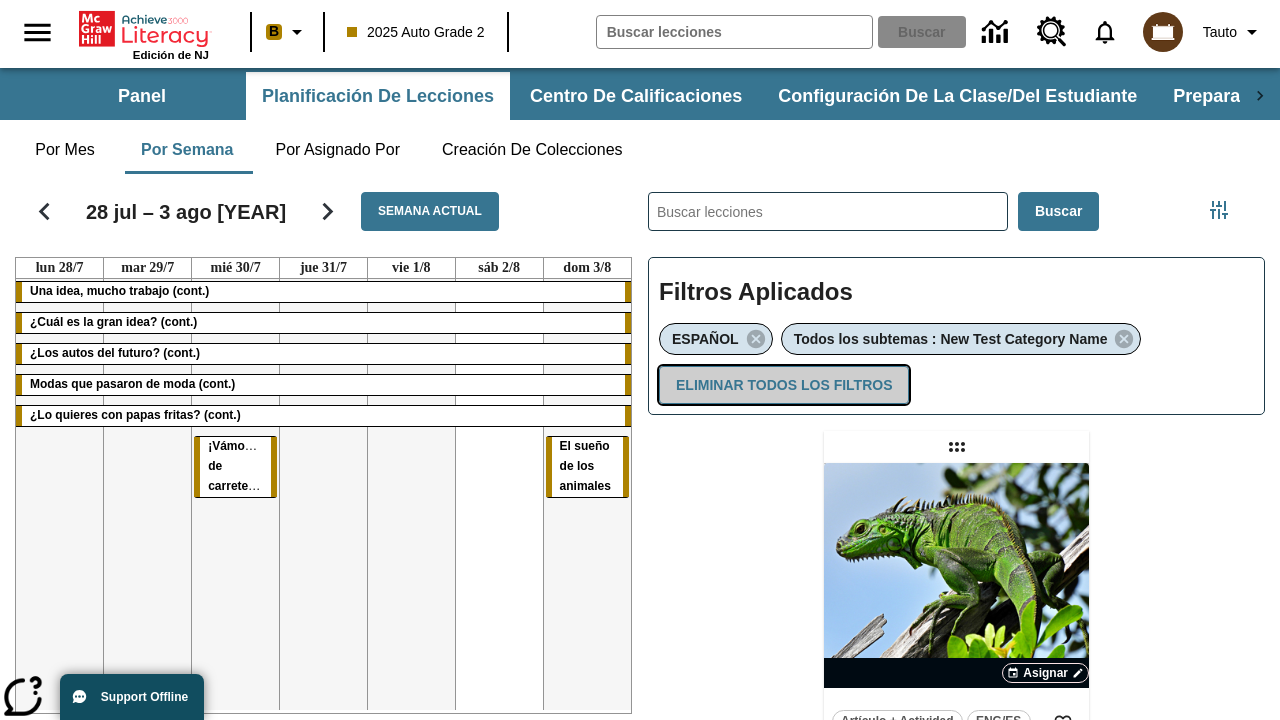 click on "Eliminar todos los filtros" at bounding box center (784, 385) 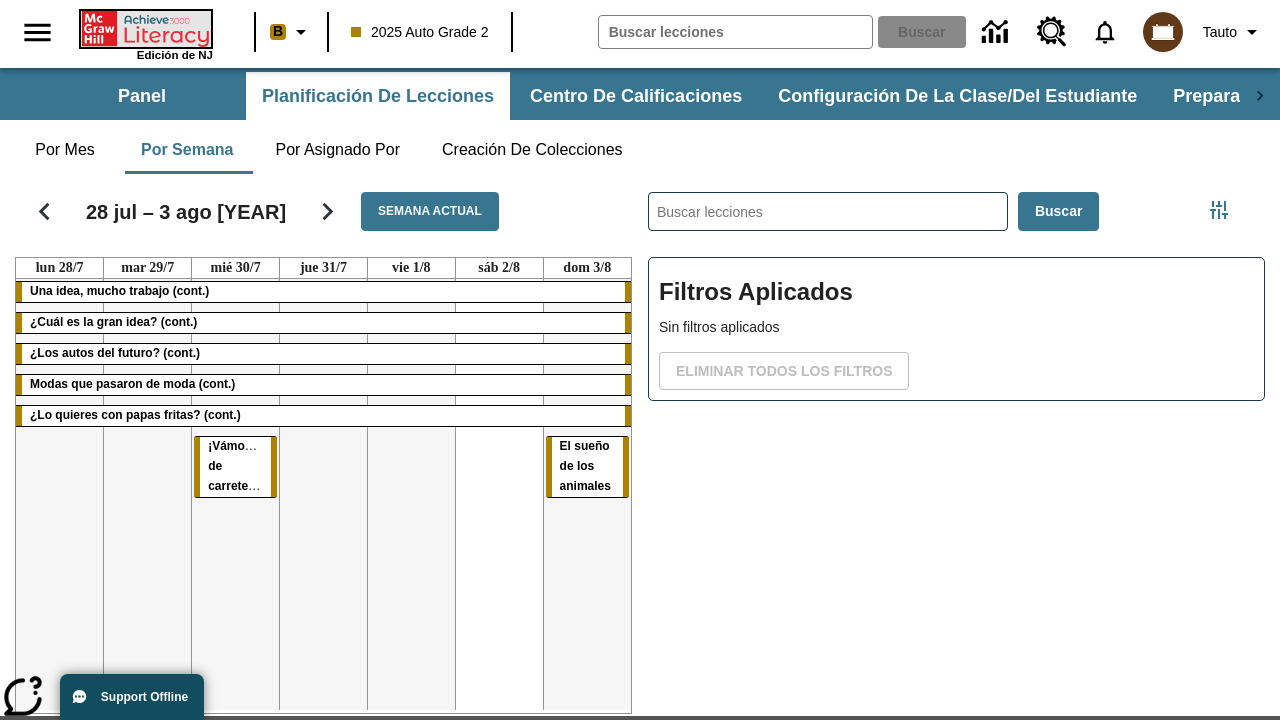 click 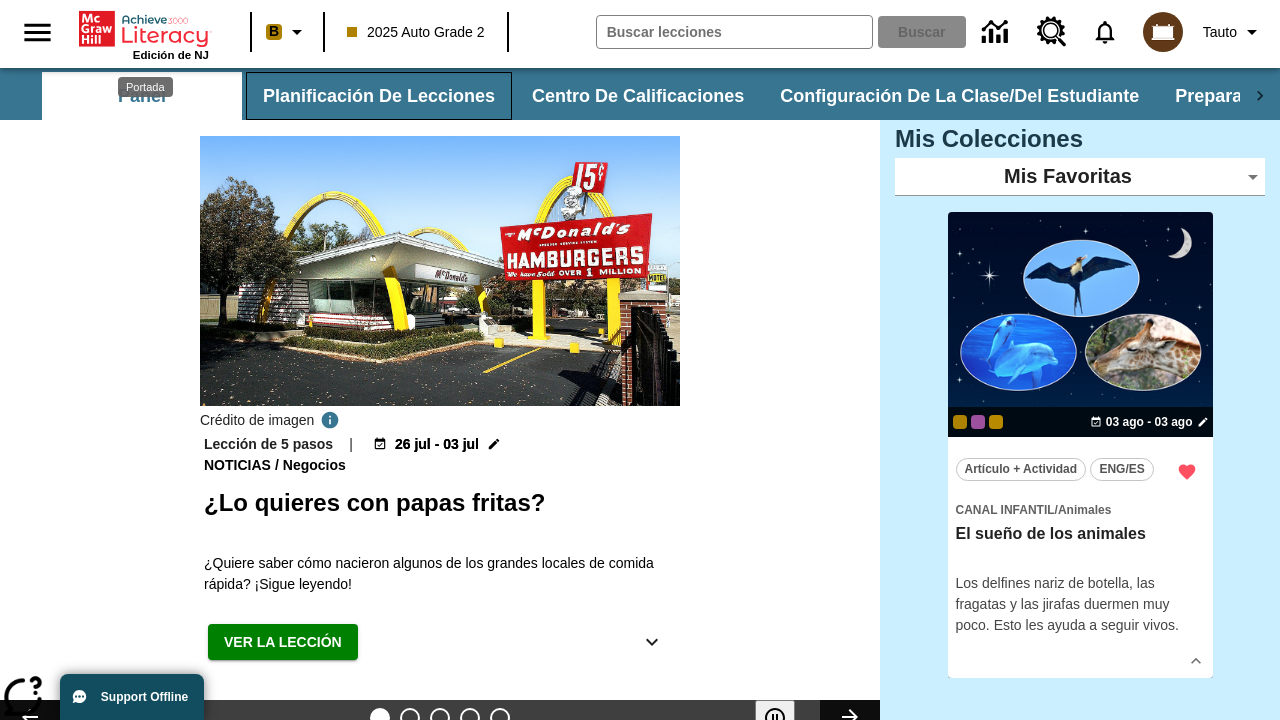 click on "Planificación de lecciones" at bounding box center (379, 96) 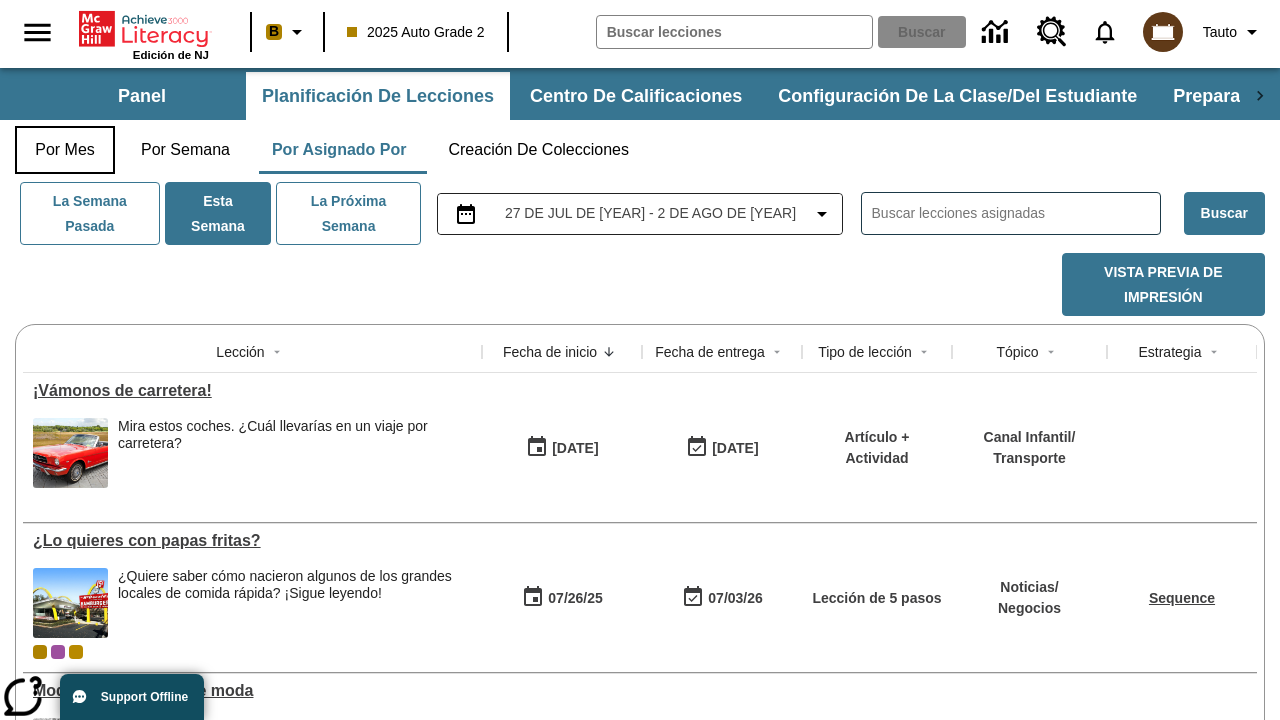 click on "Por mes" at bounding box center (65, 150) 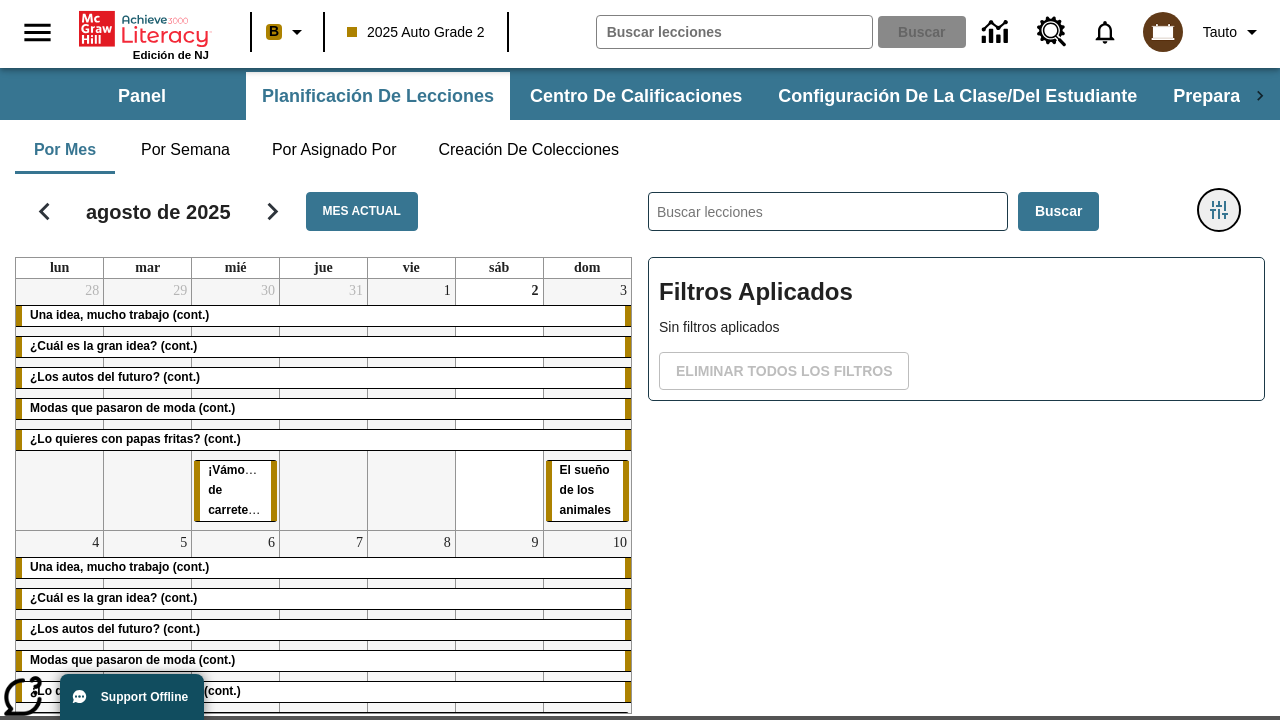 click 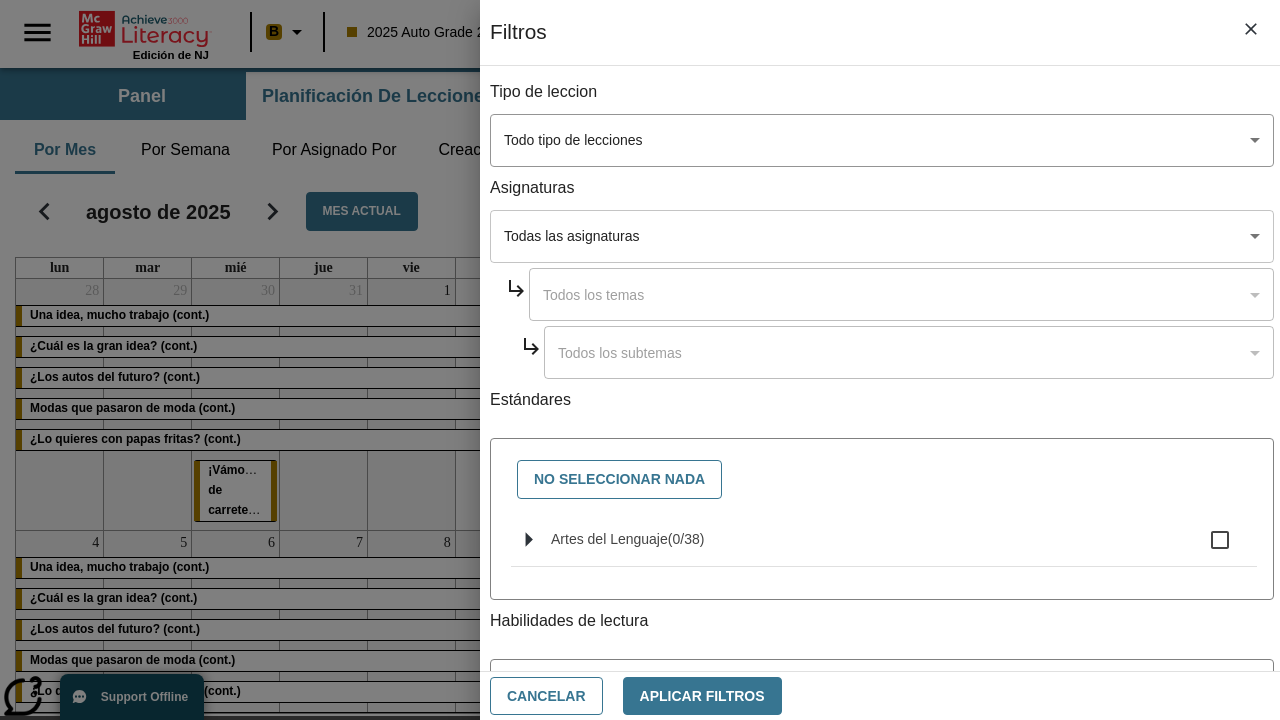 click on "Saltar al contenido principal
Edición de NJ B [YEAR] Auto Grade 2 Buscar 0 Tauto Panel Planificación de lecciones Centro de calificaciones Configuración de la clase/del estudiante Preparación universitaria y profesional Planificación de lecciones Por mes Por semana Por asignado por Creación de colecciones agosto de [YEAR] Mes actual lun mar mié jue vie sáb dom 28 Una idea, mucho trabajo (cont.) ¿Cuál es la gran idea? (cont.) ¿Los autos del futuro?  (cont.) Modas que pasaron de moda (cont.) ¿Lo quieres con papas fritas? (cont.) 29 30 ¡Vámonos de carretera! 31 1 2 3 El sueño de los animales 4 Una idea, mucho trabajo (cont.) ¿Cuál es la gran idea? (cont.) ¿Los autos del futuro?  (cont.) Modas que pasaron de moda (cont.) ¿Lo quieres con papas fritas? (cont.) Nacido para el motocrós 5 6 7 8 9 10 11 Una idea, mucho trabajo (cont.) ¿Cuál es la gran idea? (cont.) 12 13 14 15 16 17" at bounding box center [640, 422] 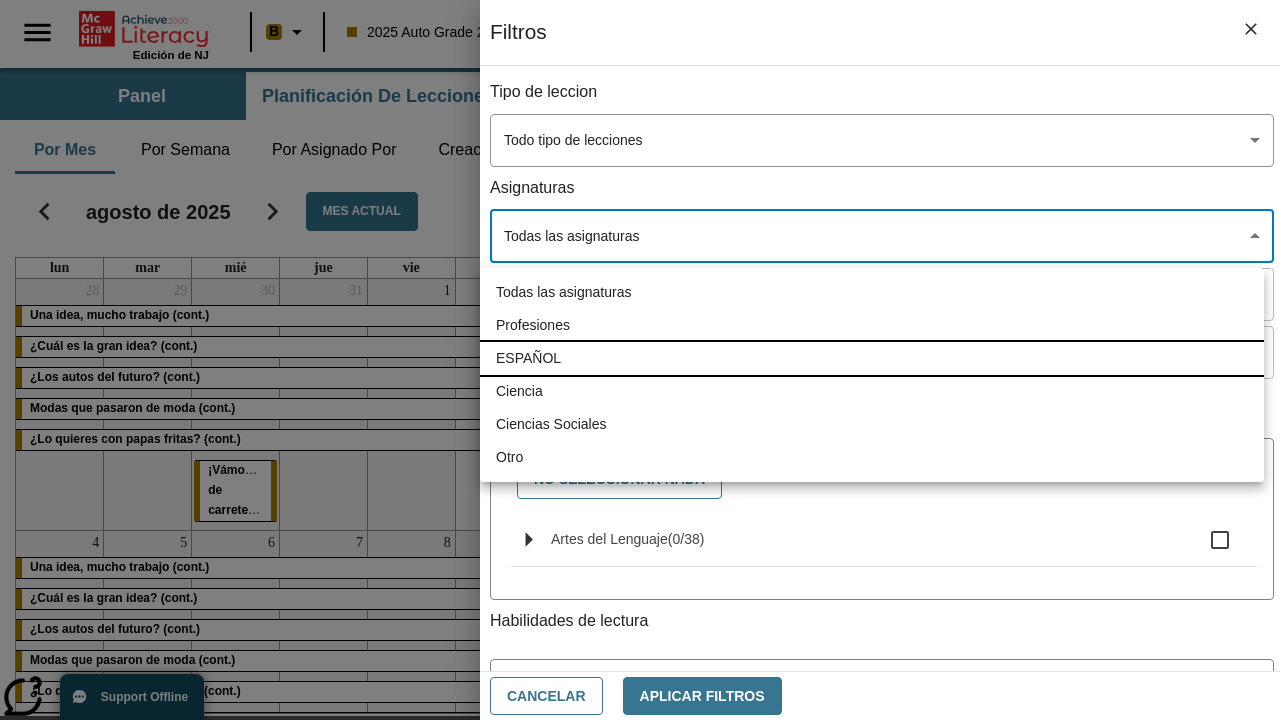 click on "ESPAÑOL" at bounding box center [872, 358] 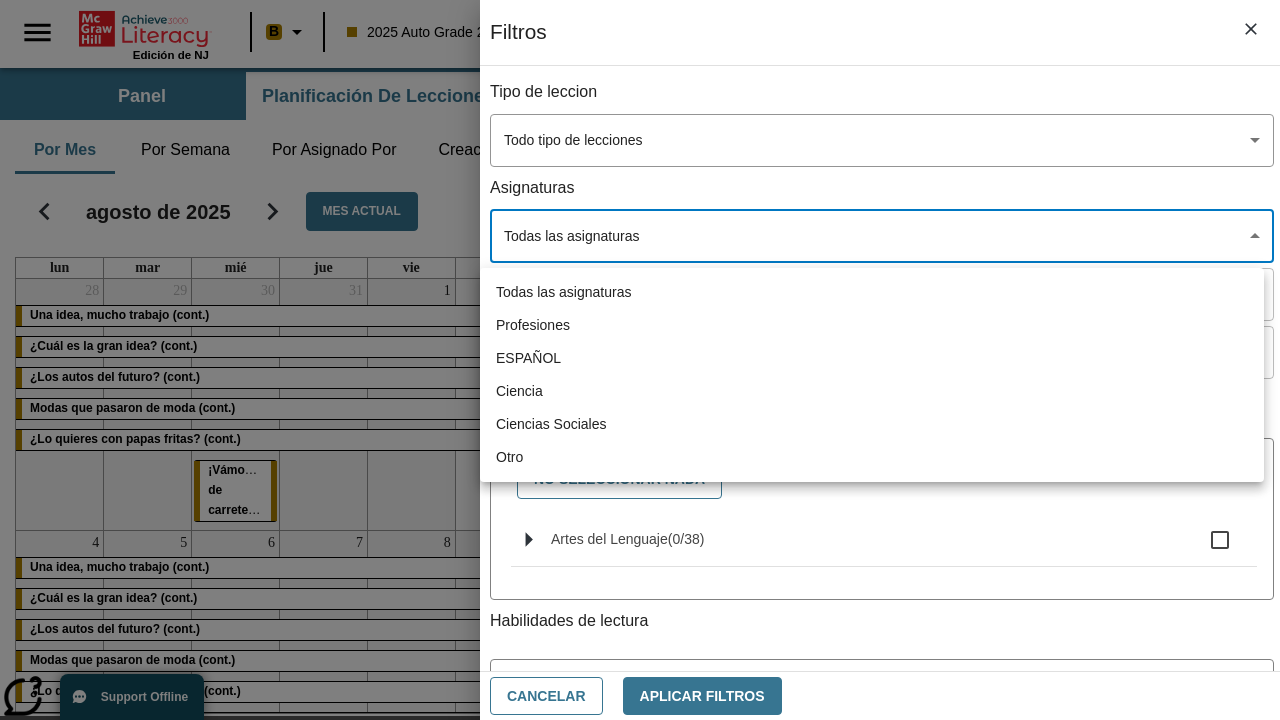 type on "1" 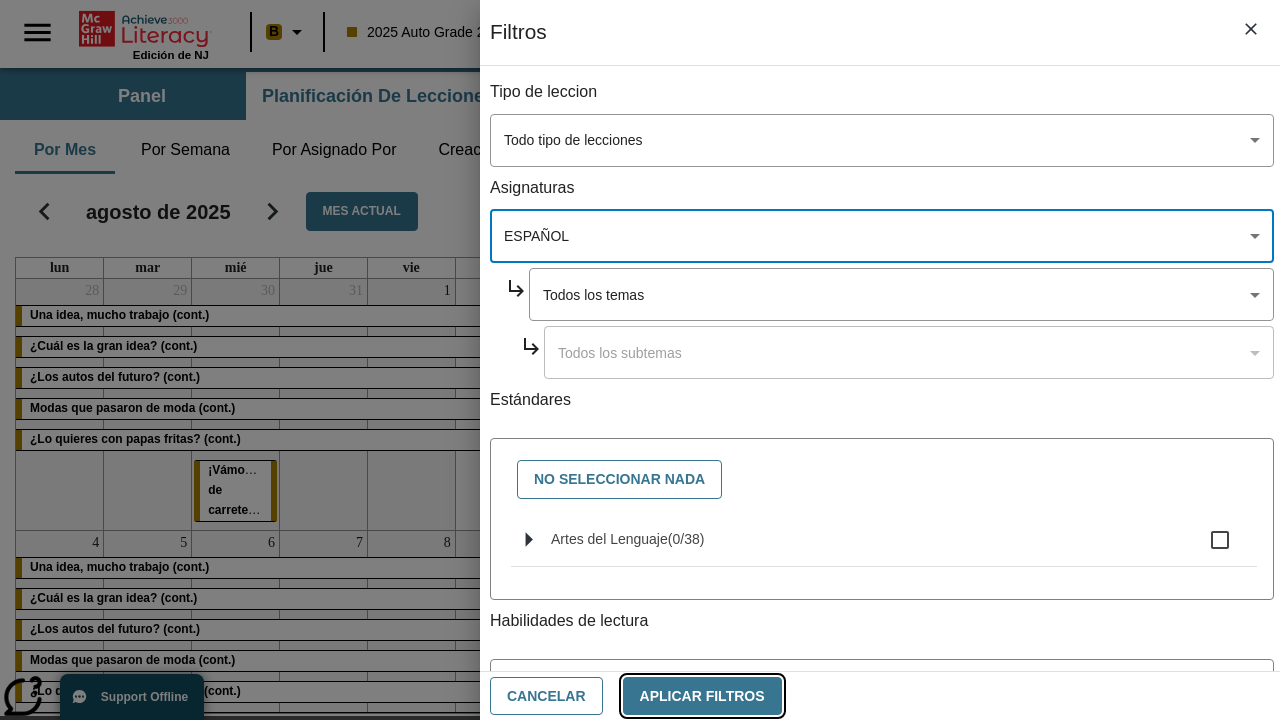 click on "Aplicar Filtros" at bounding box center (702, 696) 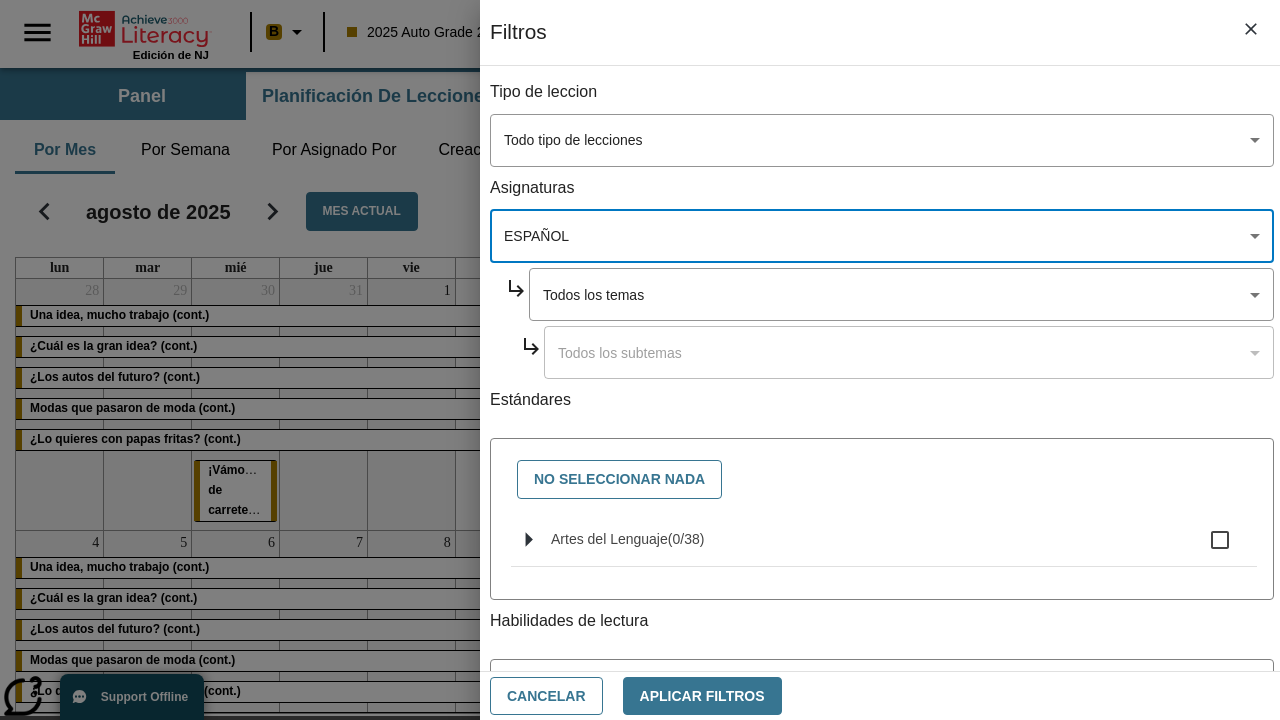 type 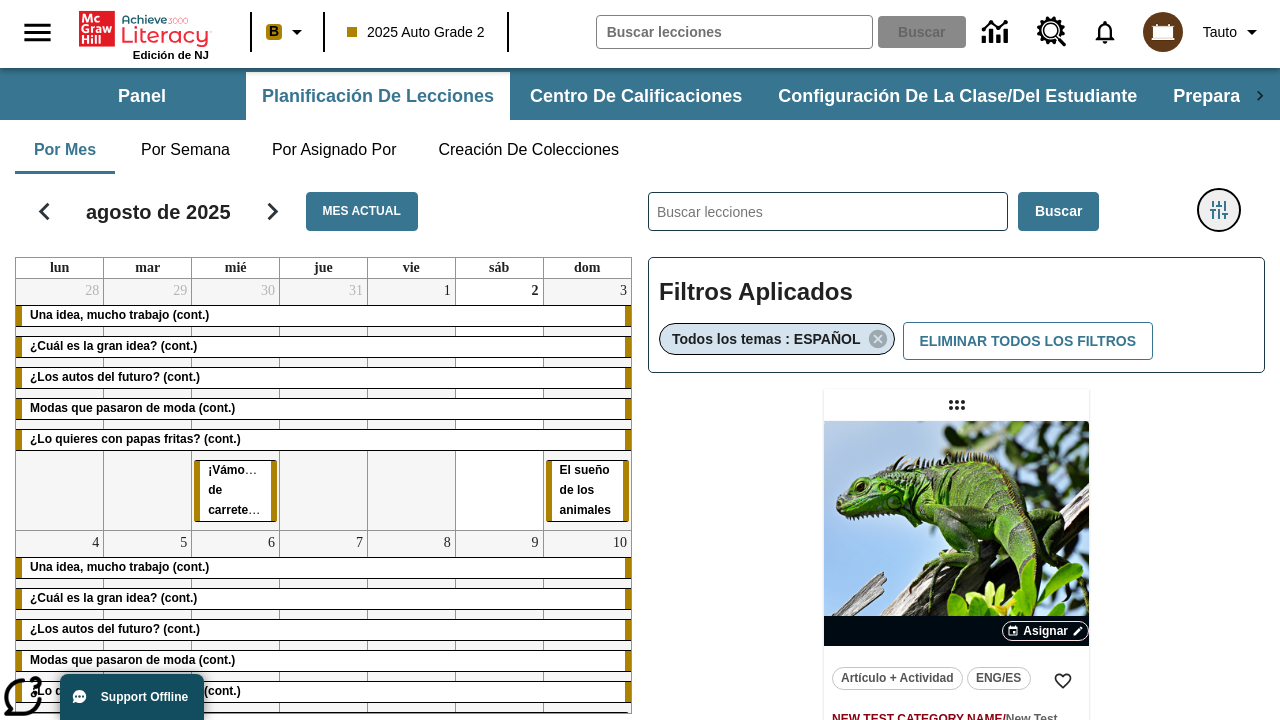 click 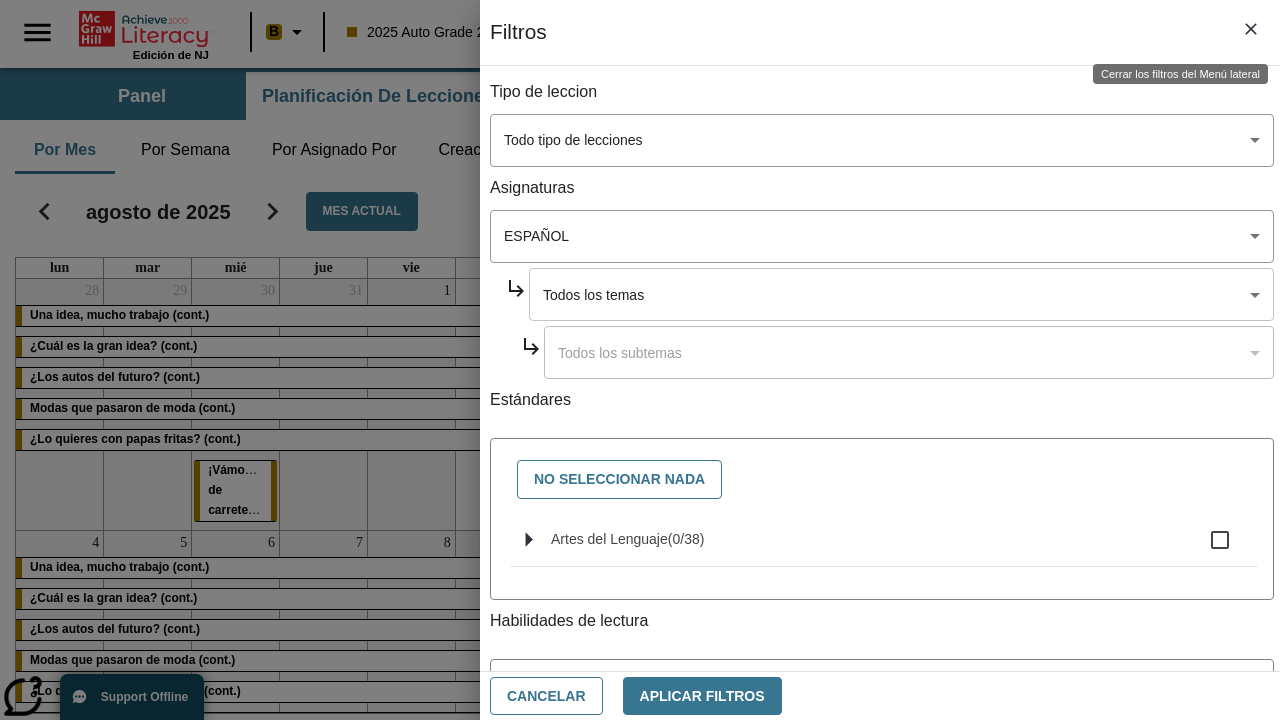 click on "Saltar al contenido principal
Edición de NJ B [YEAR] Auto Grade 2 Buscar 0 Tauto Panel Planificación de lecciones Centro de calificaciones Configuración de la clase/del estudiante Preparación universitaria y profesional Planificación de lecciones Por mes Por semana Por asignado por Creación de colecciones agosto de [YEAR] Mes actual lun mar mié jue vie sáb dom 28 Una idea, mucho trabajo (cont.) ¿Cuál es la gran idea? (cont.) ¿Los autos del futuro?  (cont.) Modas que pasaron de moda (cont.) ¿Lo quieres con papas fritas? (cont.) 29 30 ¡Vámonos de carretera! 31 1 2 3 El sueño de los animales 4 Una idea, mucho trabajo (cont.) ¿Cuál es la gran idea? (cont.) ¿Los autos del futuro?  (cont.) Modas que pasaron de moda (cont.) ¿Lo quieres con papas fritas? (cont.) Nacido para el motocrós 5 6 7 8 9 10 11 Una idea, mucho trabajo (cont.) ¿Cuál es la gran idea? (cont.) 12 13 14 15 16 17" at bounding box center [640, 516] 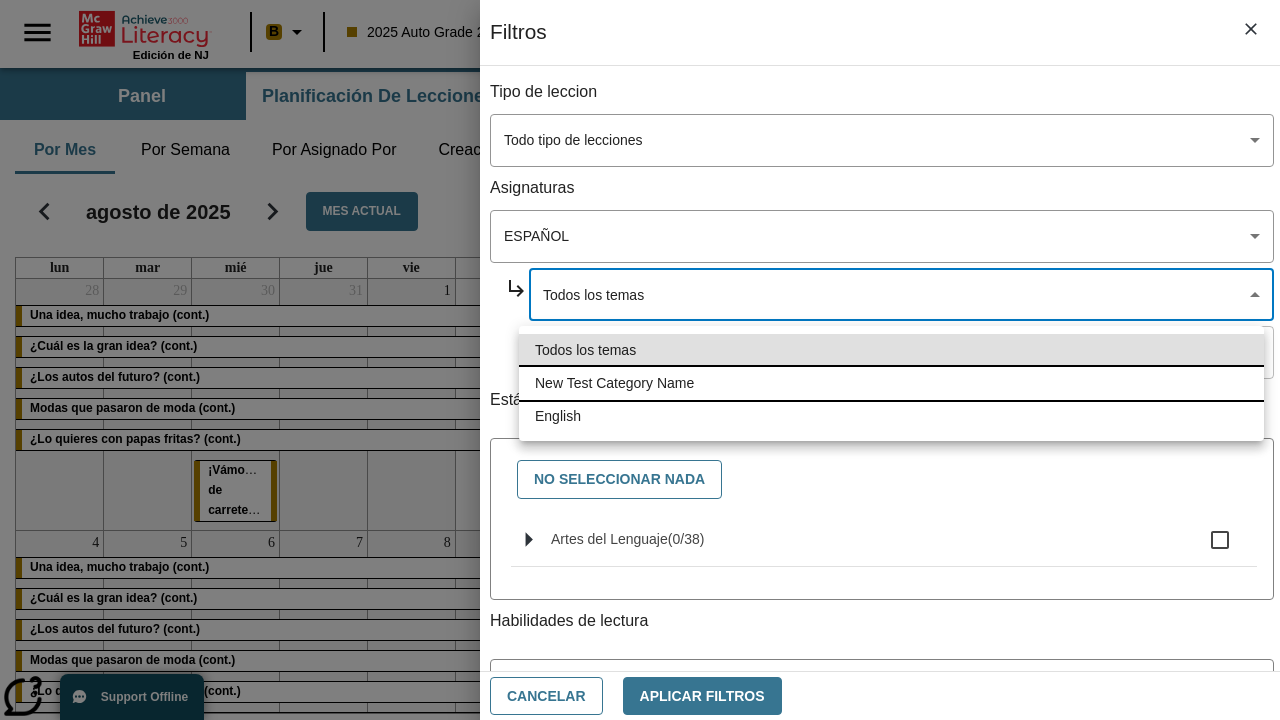 click on "New Test Category Name" at bounding box center (891, 383) 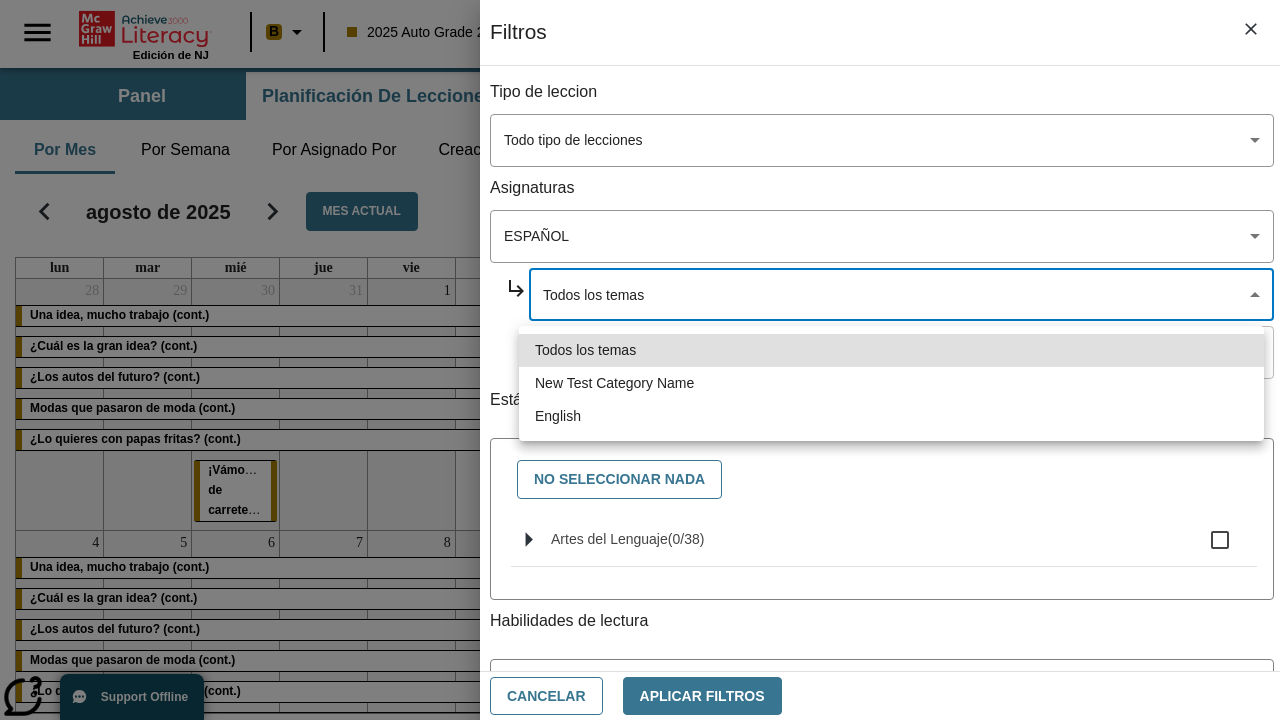 type on "265" 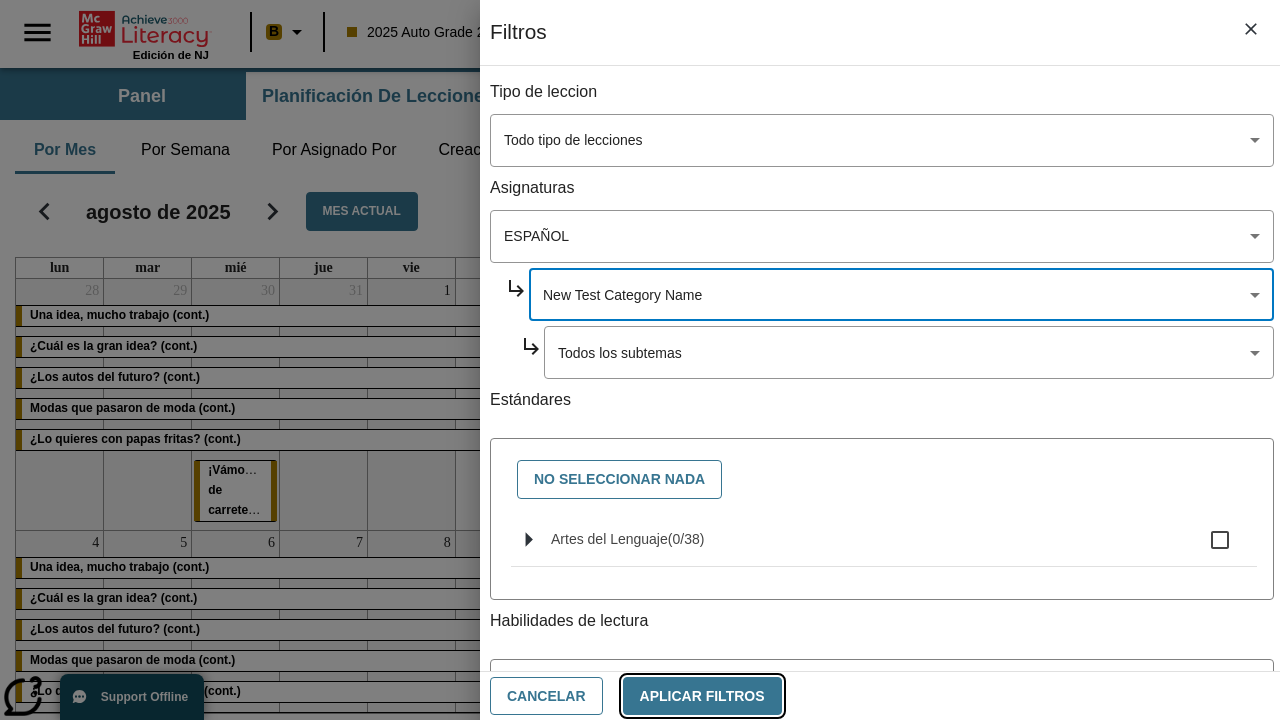 click on "Aplicar Filtros" at bounding box center (702, 696) 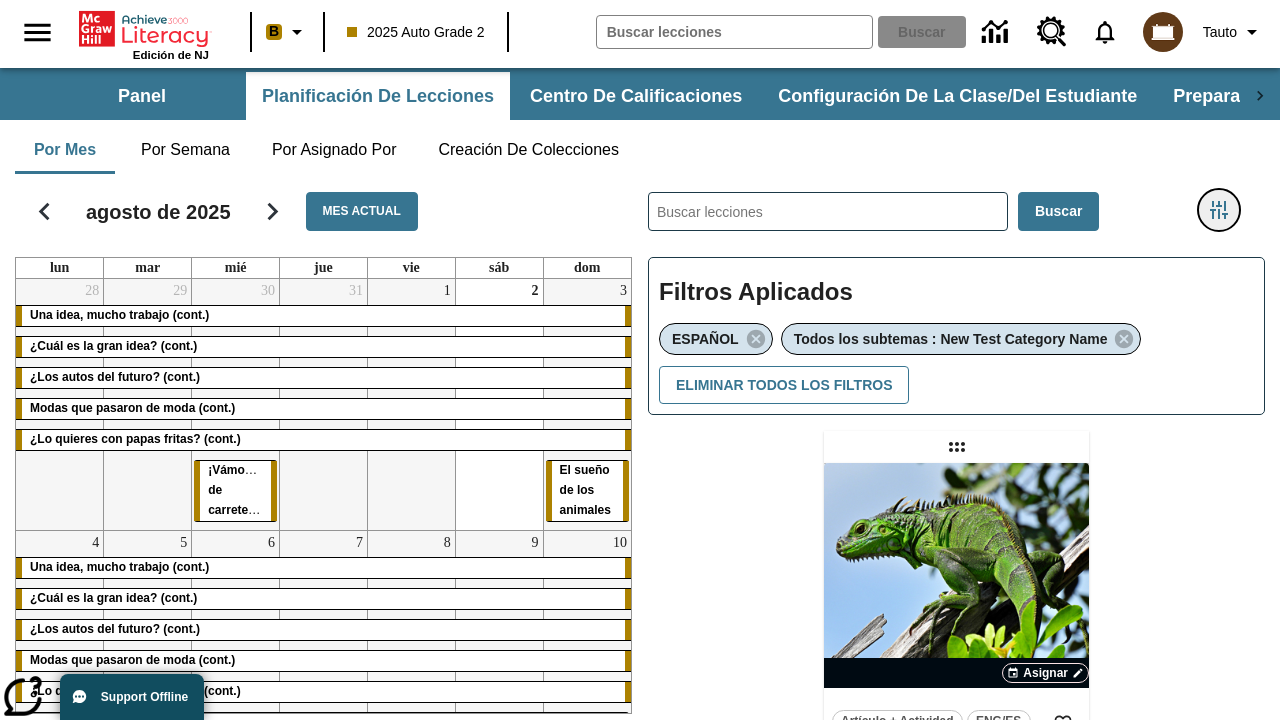click 